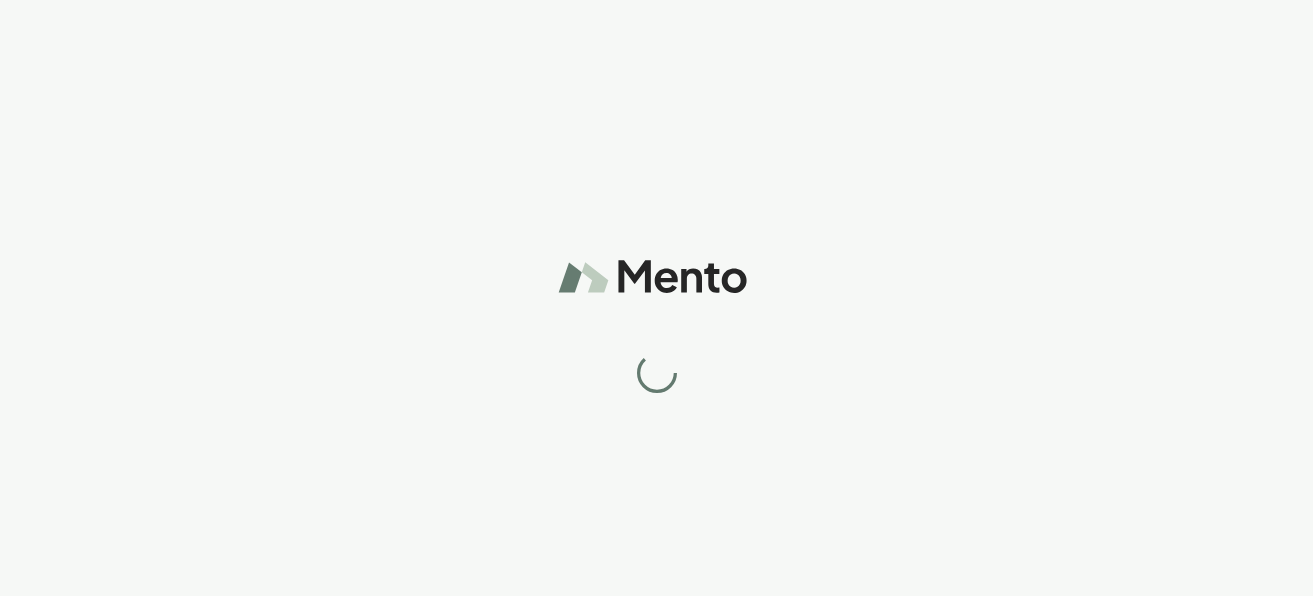 scroll, scrollTop: 0, scrollLeft: 0, axis: both 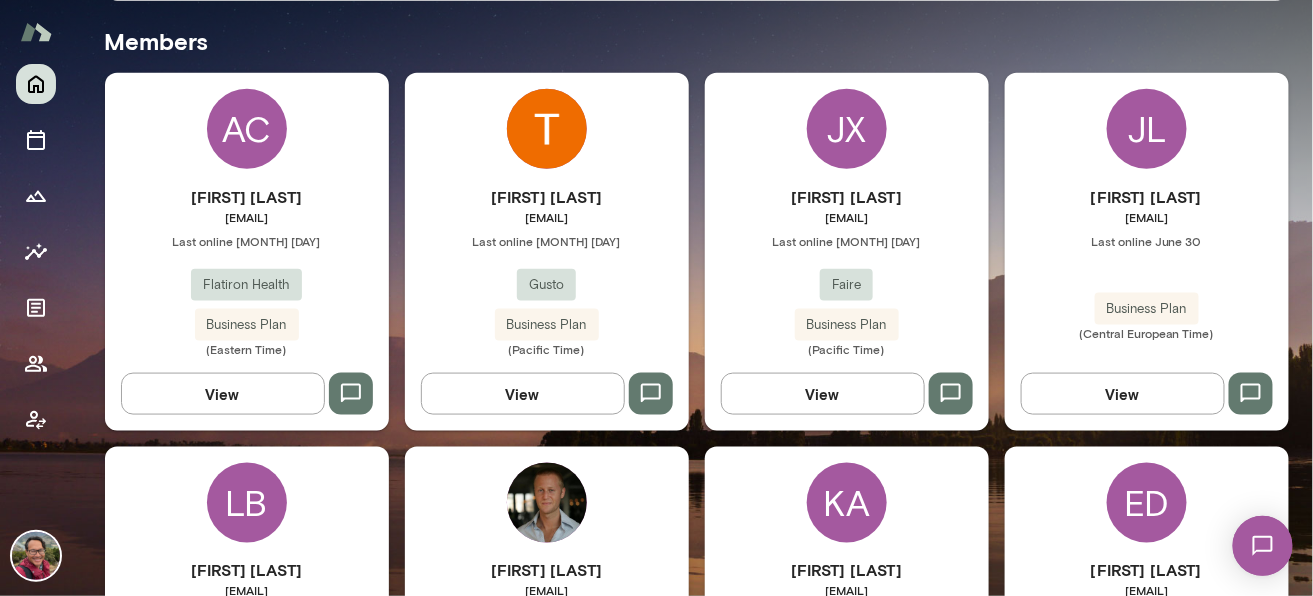 click on "View" at bounding box center [1123, 394] 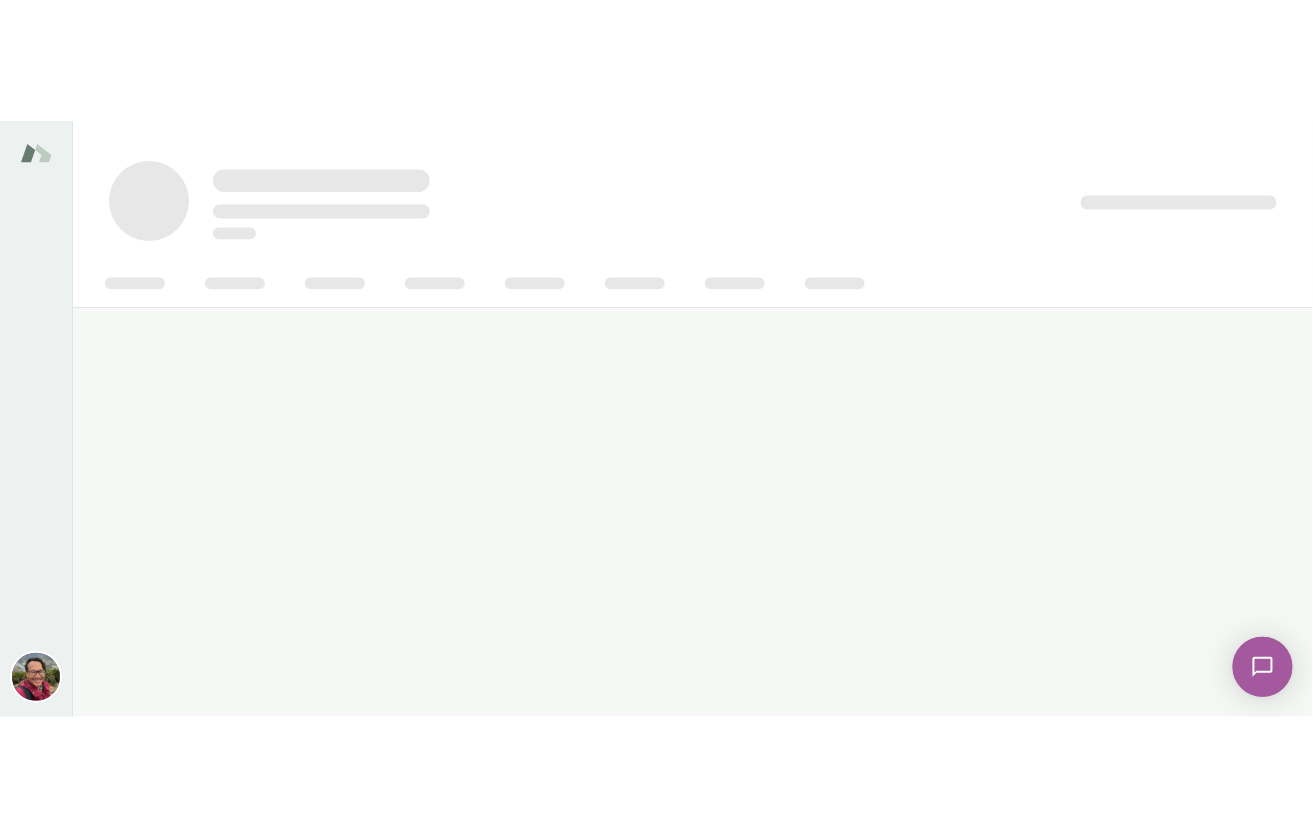 scroll, scrollTop: 0, scrollLeft: 0, axis: both 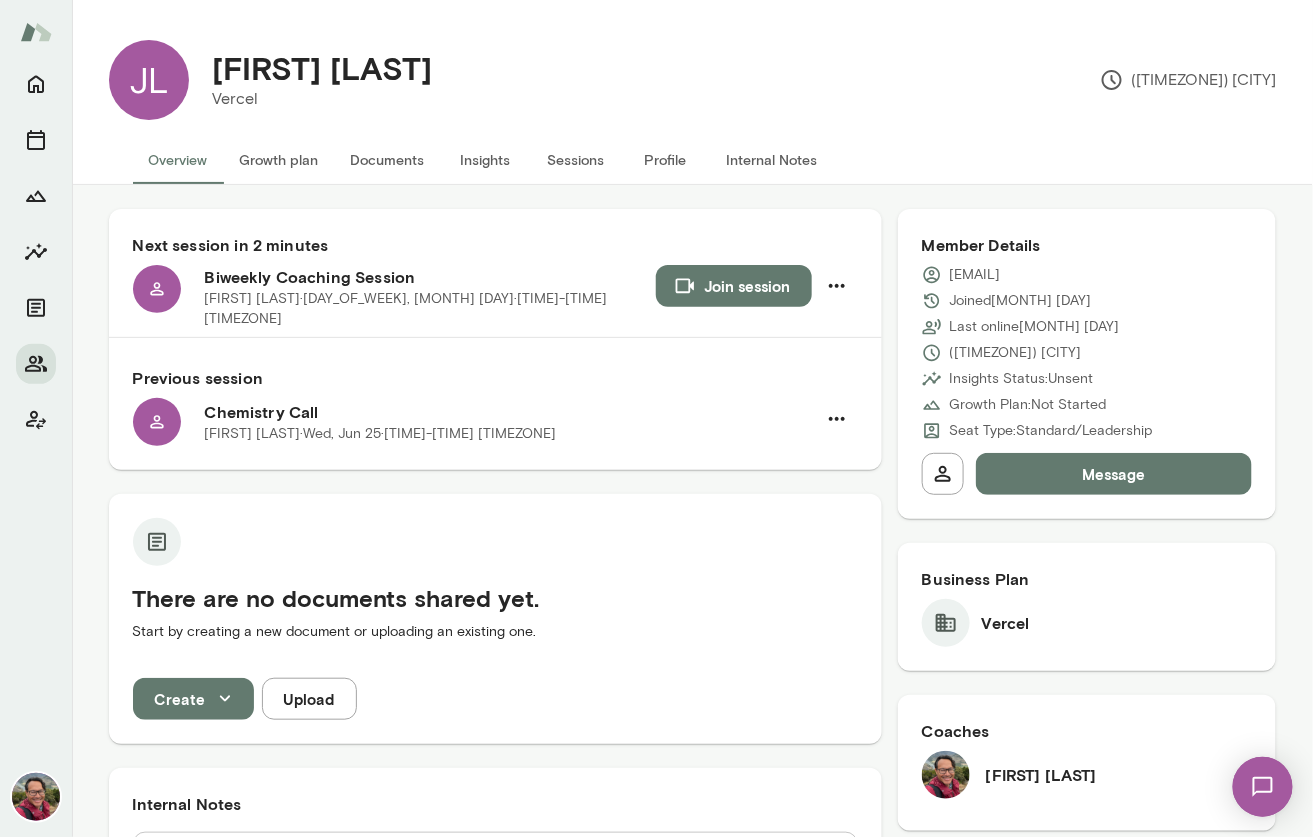 click on "Documents" at bounding box center [388, 160] 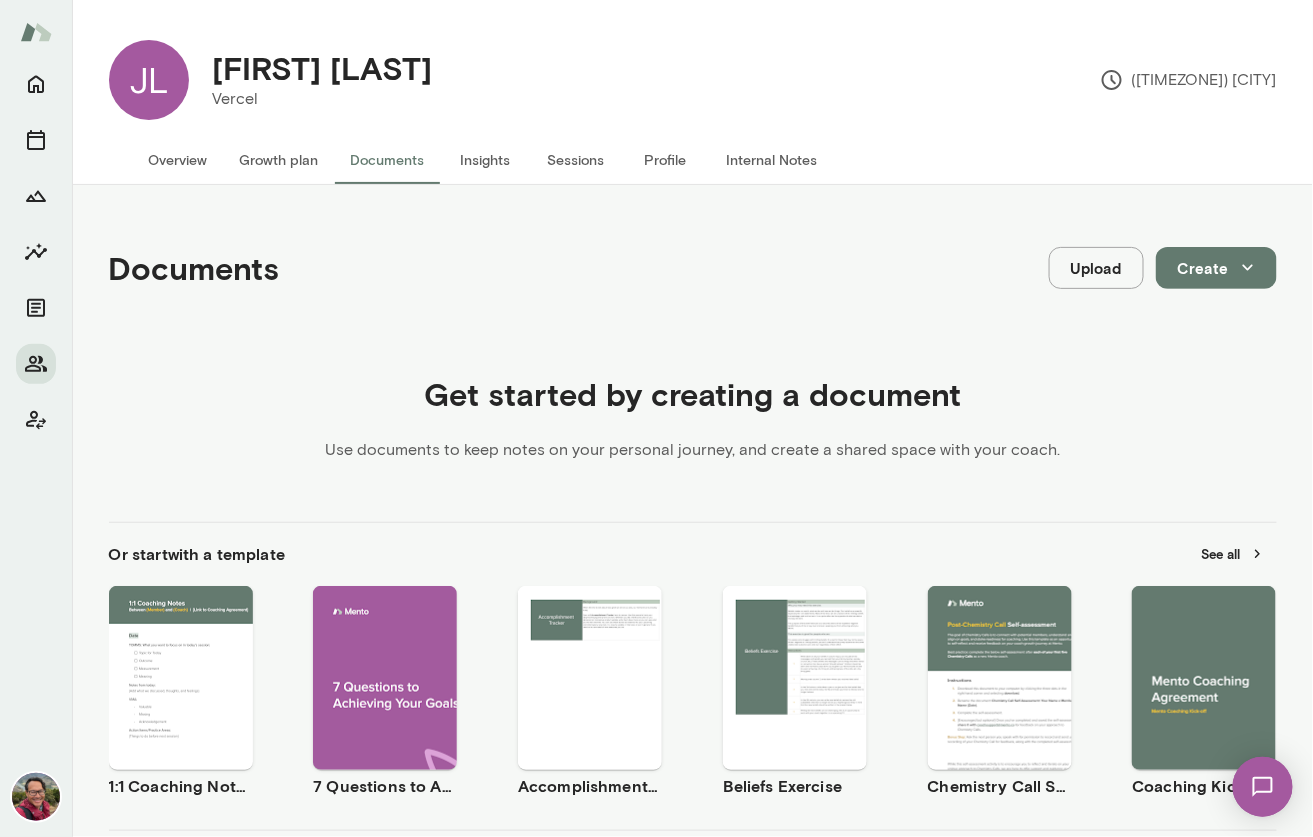 click at bounding box center [1248, 268] 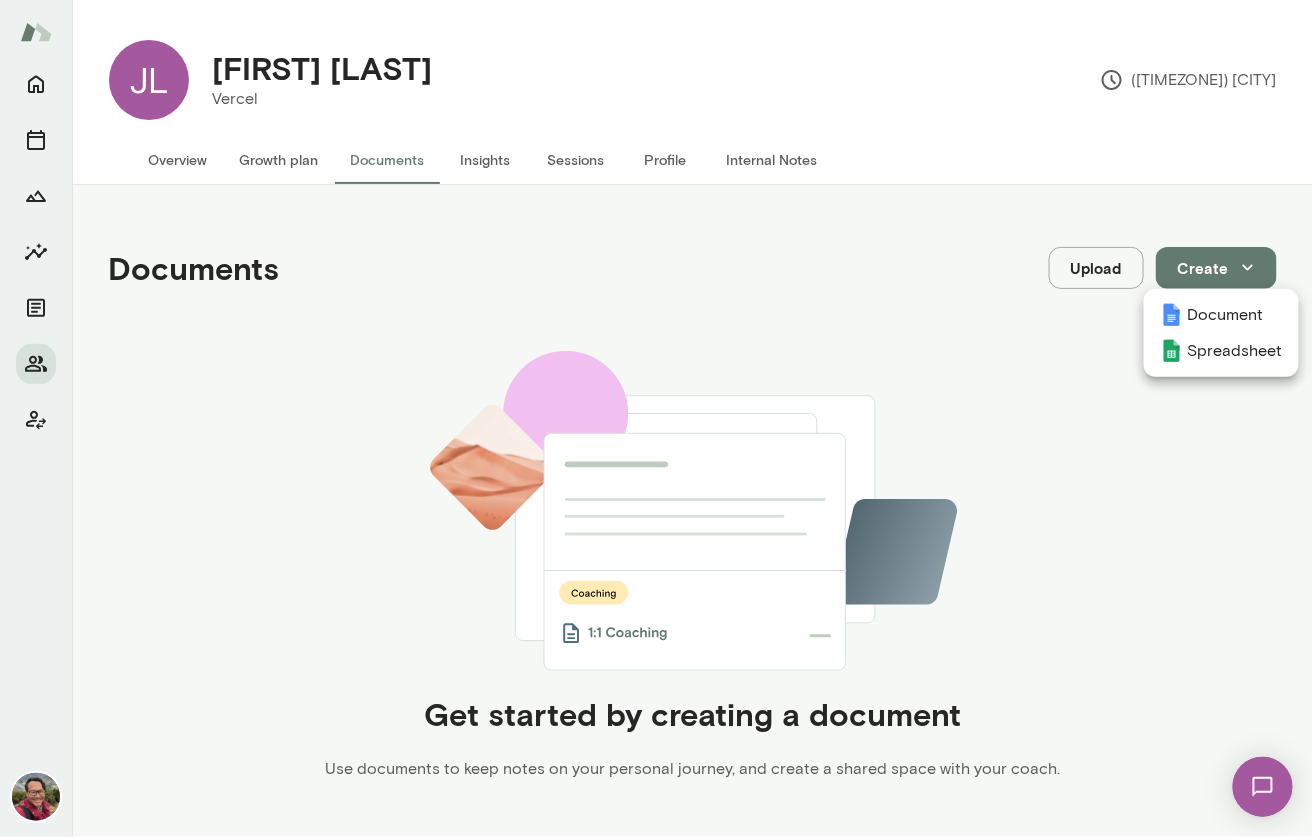 click at bounding box center [656, 418] 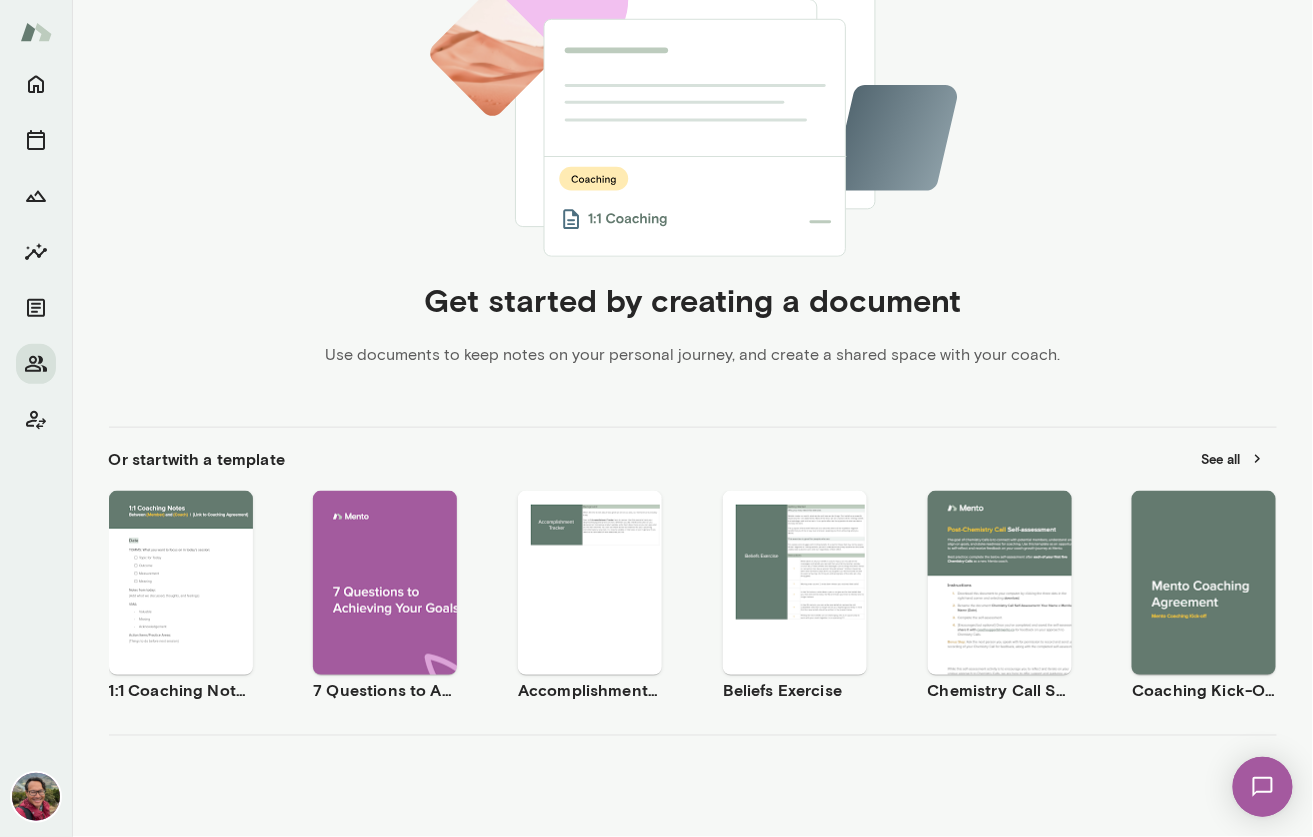 scroll, scrollTop: 440, scrollLeft: 0, axis: vertical 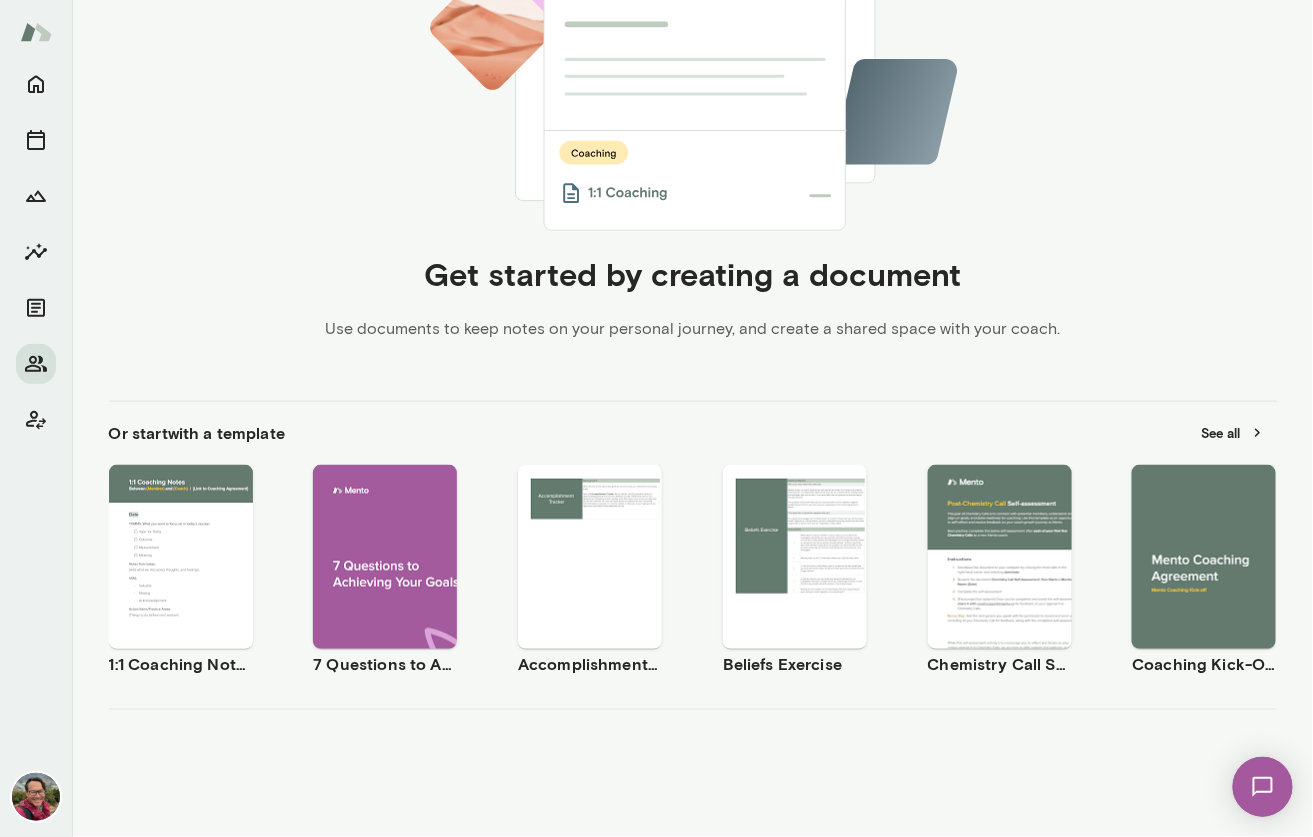 click on "Use template" at bounding box center (192, 540) 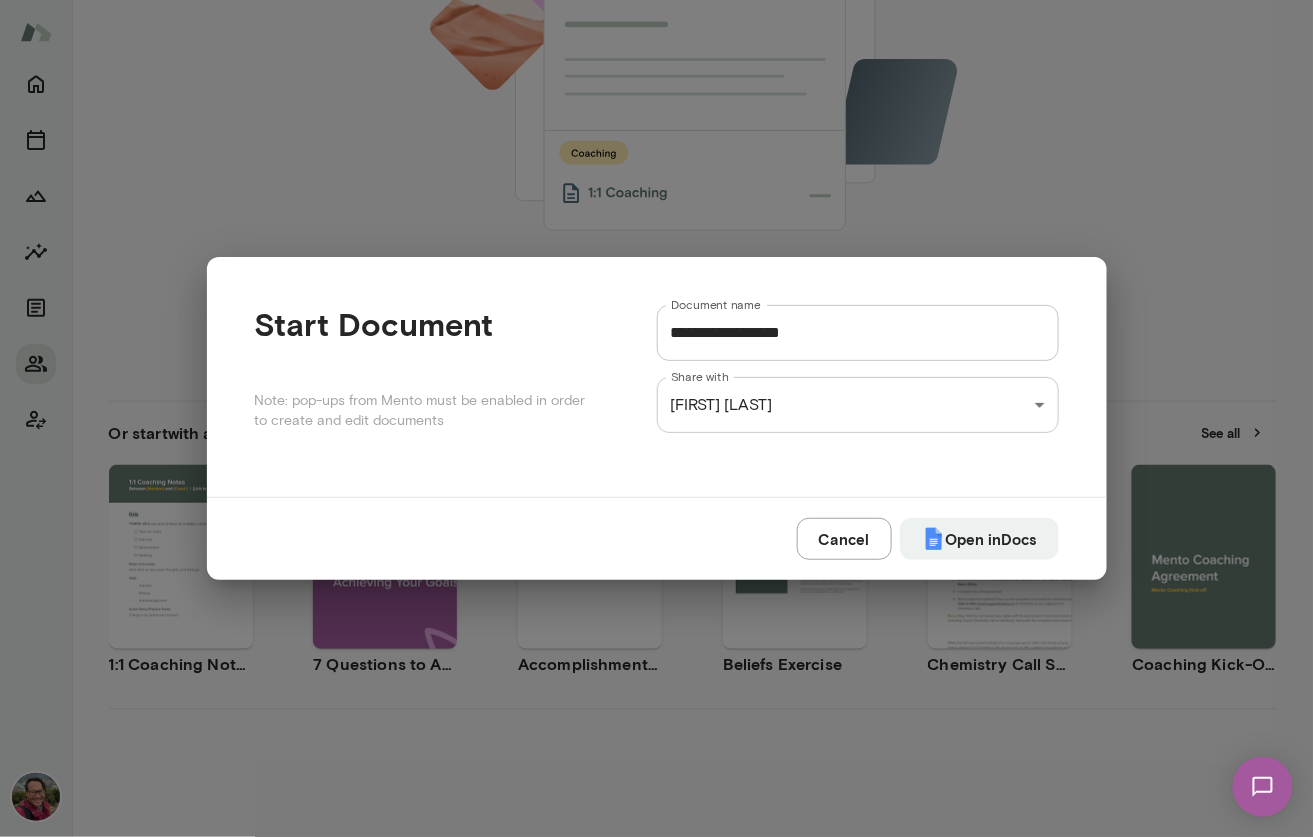 click on "**********" at bounding box center (858, 333) 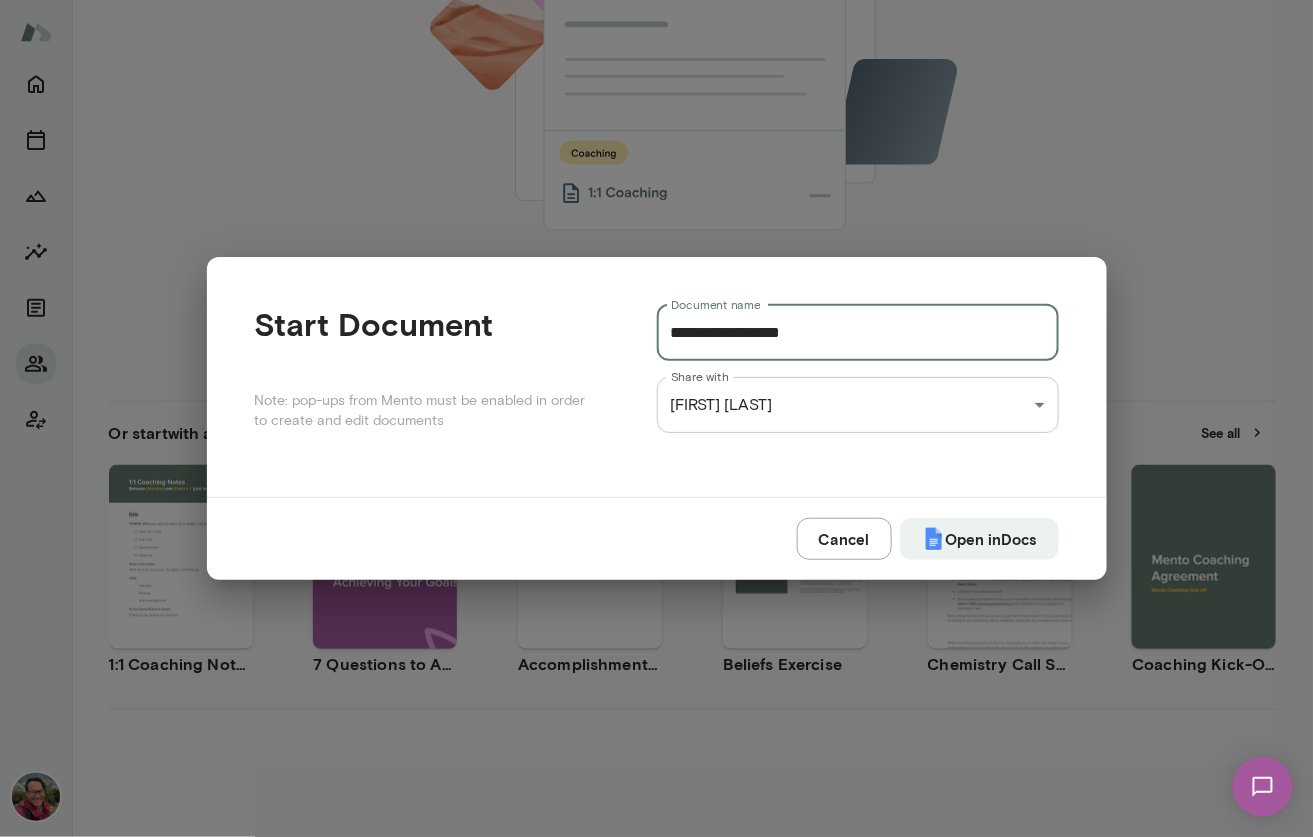 click on "**********" at bounding box center (858, 333) 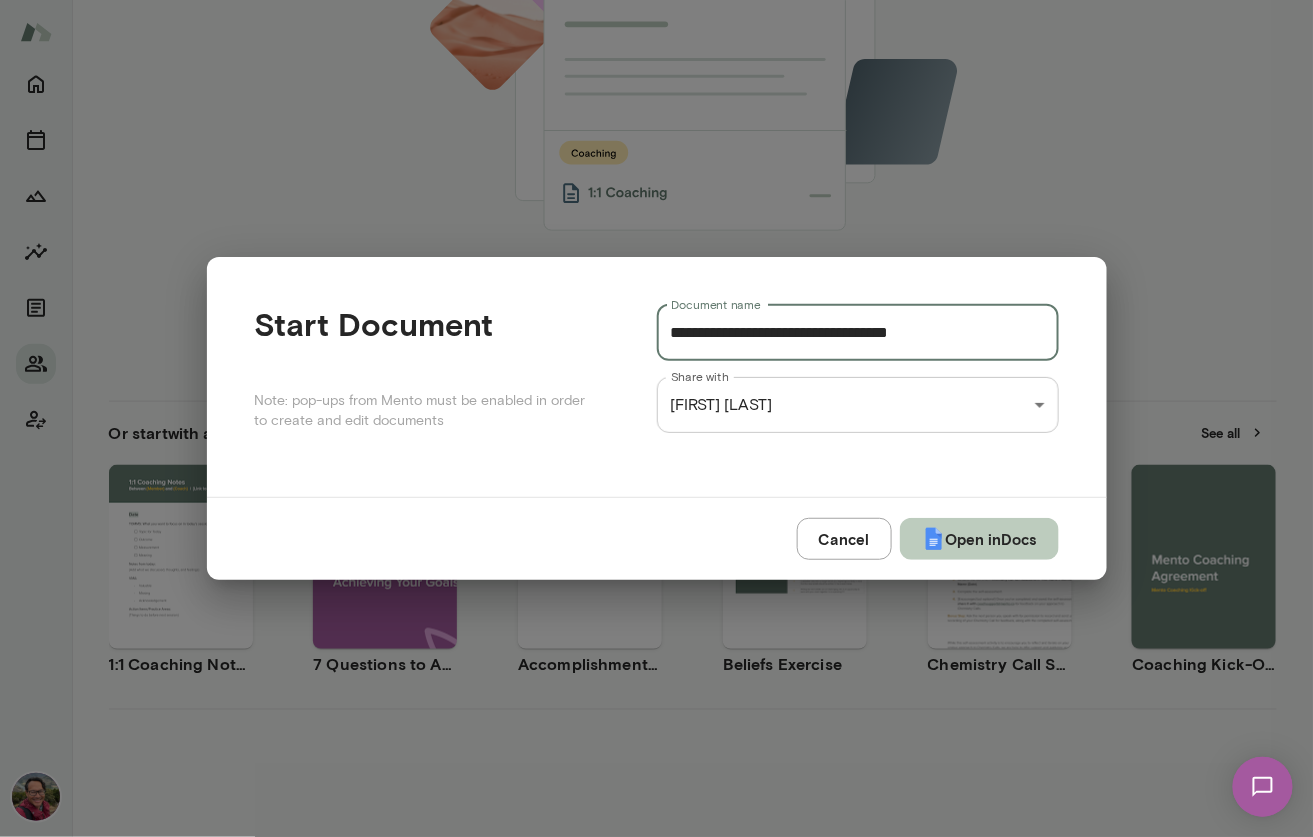 type on "**********" 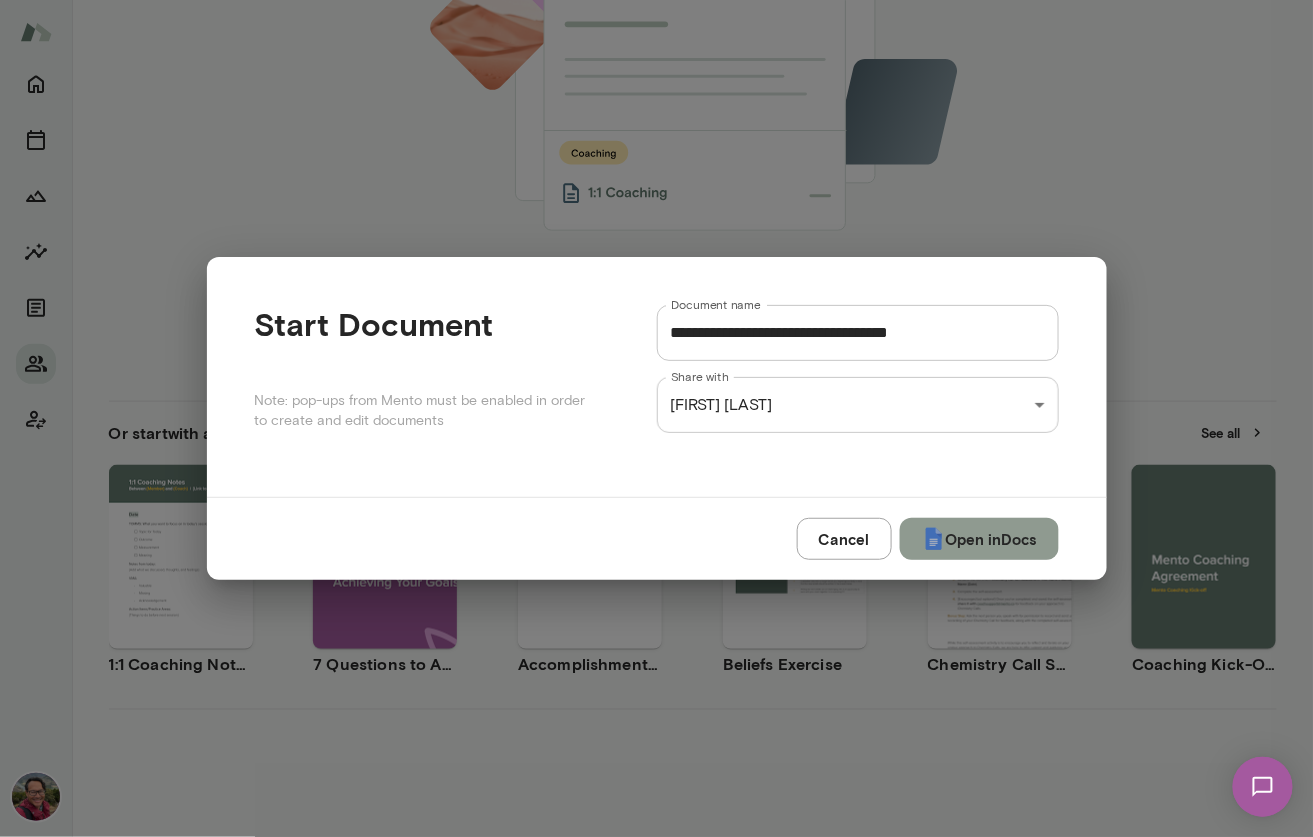 click on "Open in  Docs" at bounding box center (979, 539) 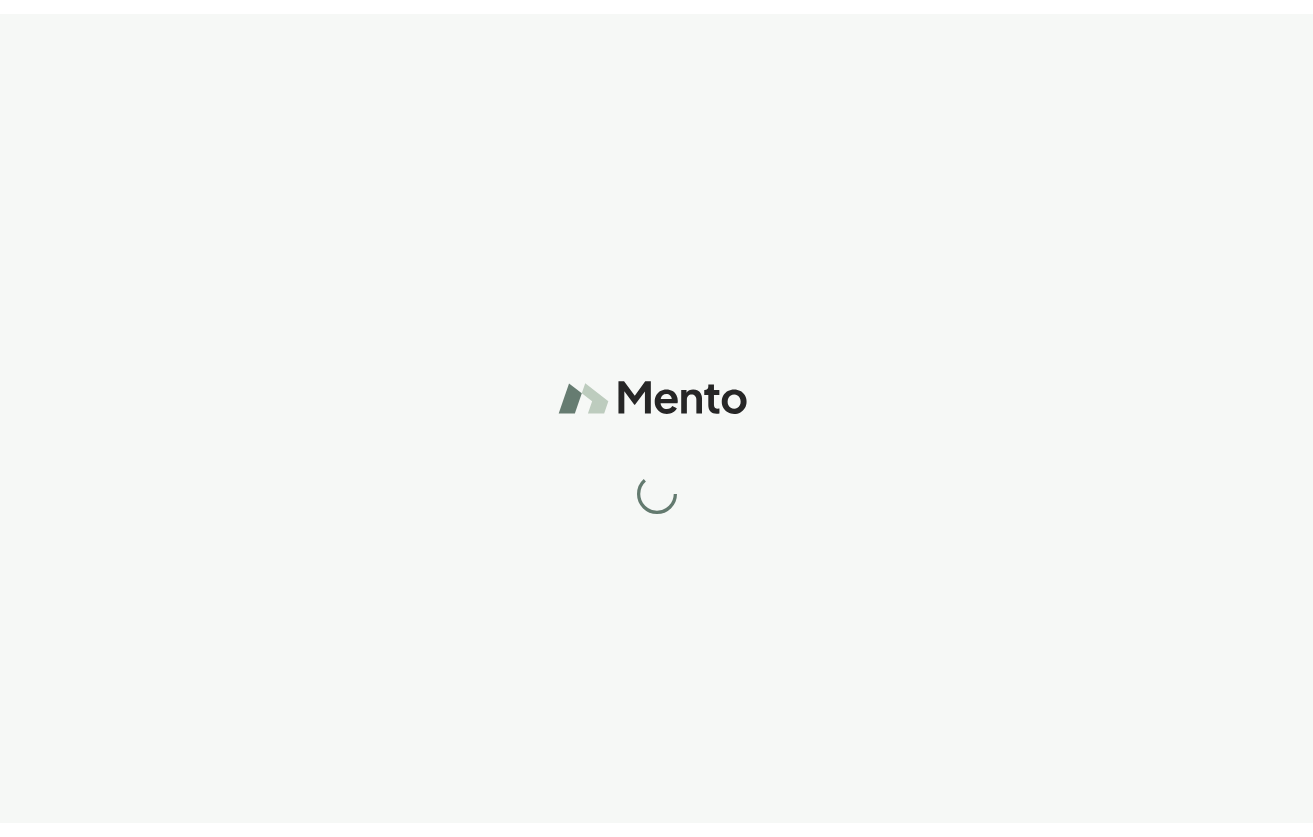 scroll, scrollTop: 0, scrollLeft: 0, axis: both 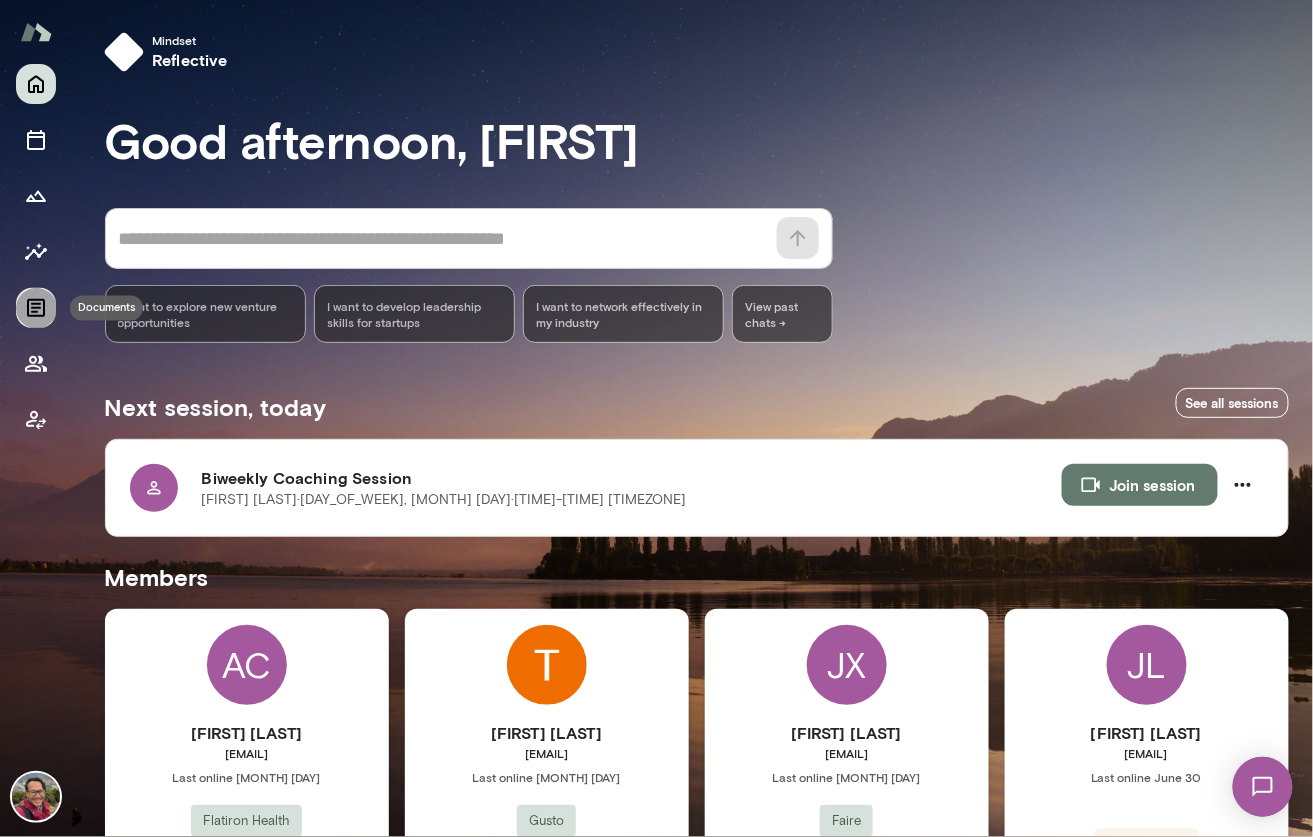 click at bounding box center (36, 308) 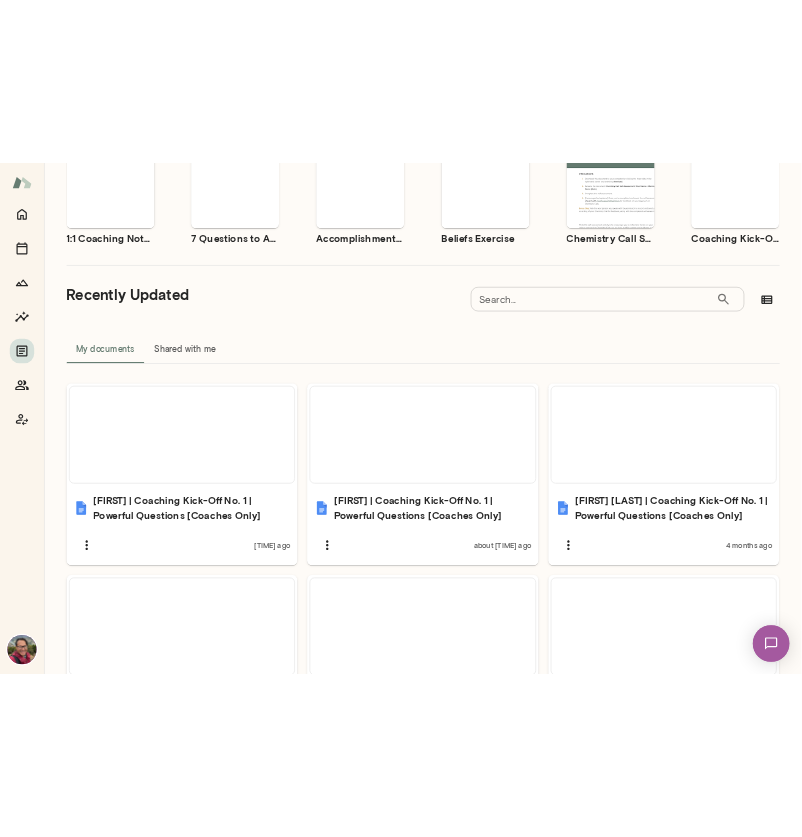 scroll, scrollTop: 0, scrollLeft: 0, axis: both 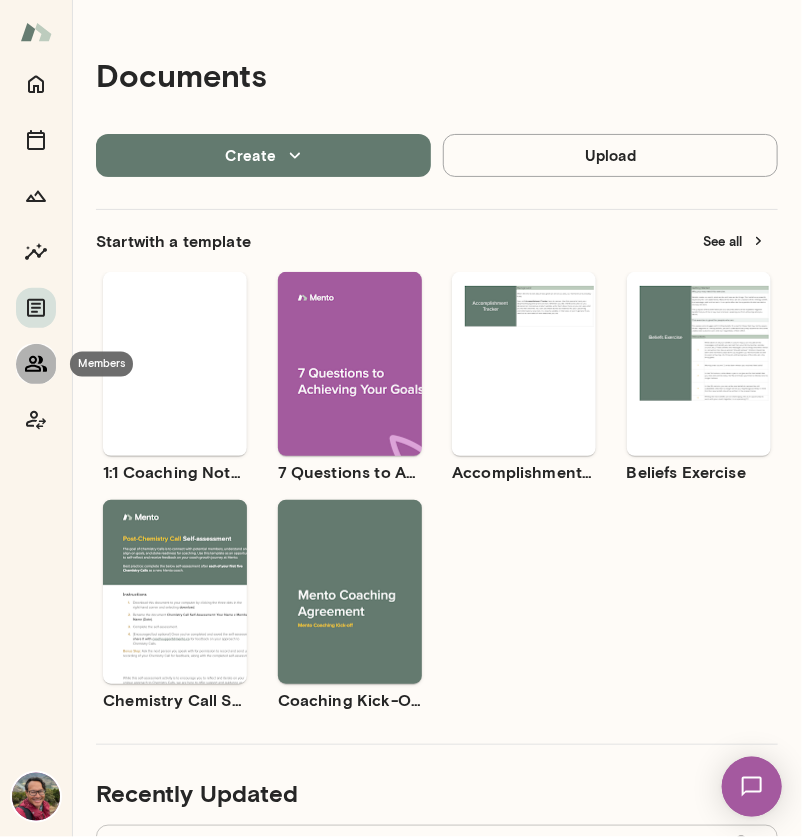 click at bounding box center (36, 364) 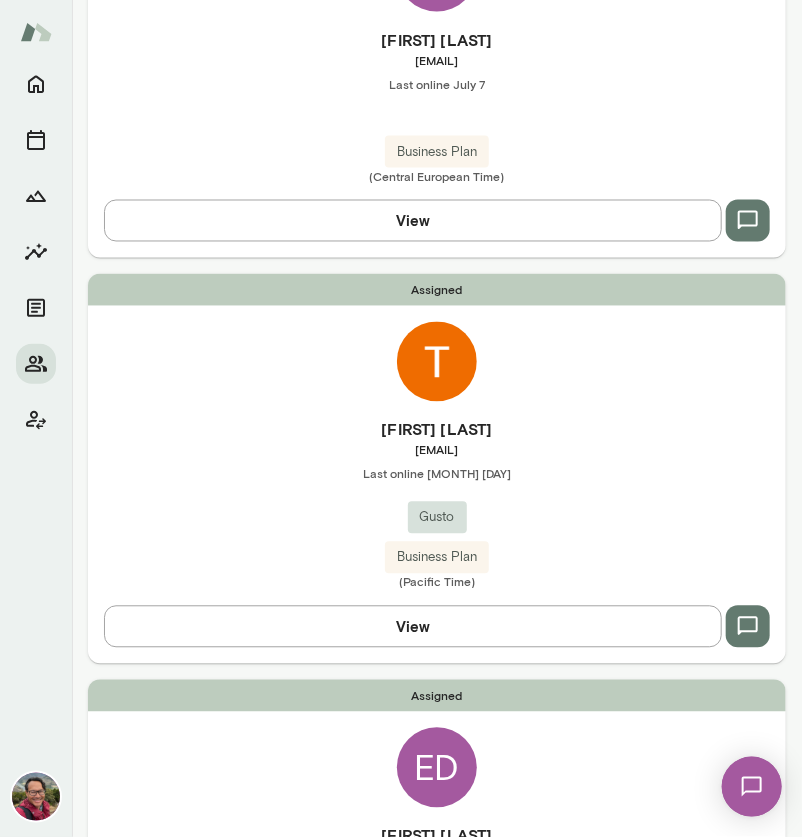 scroll, scrollTop: 310, scrollLeft: 0, axis: vertical 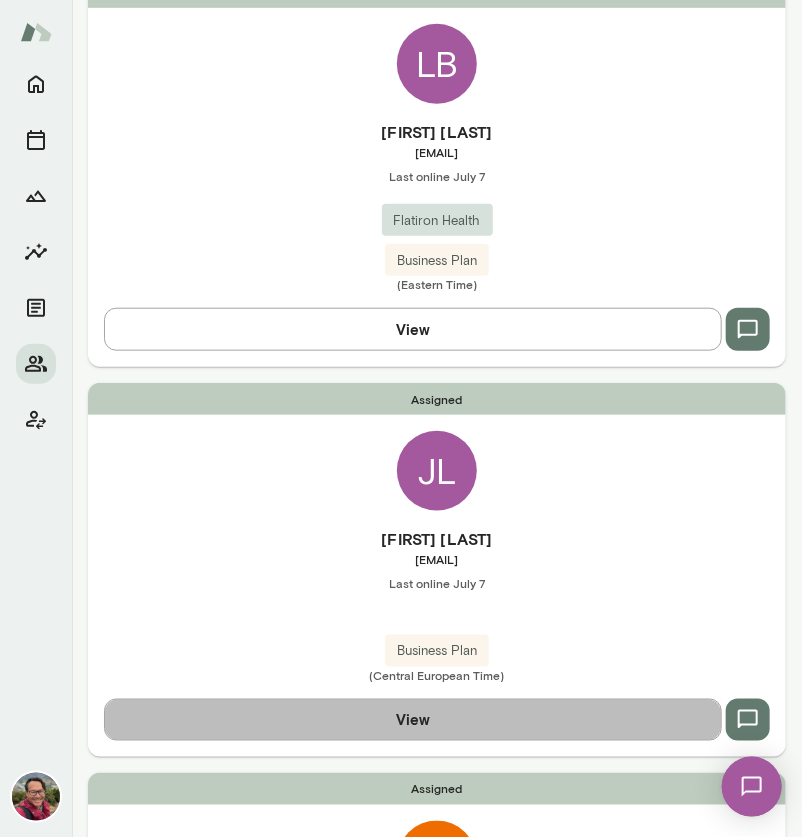 click on "View" at bounding box center (413, 720) 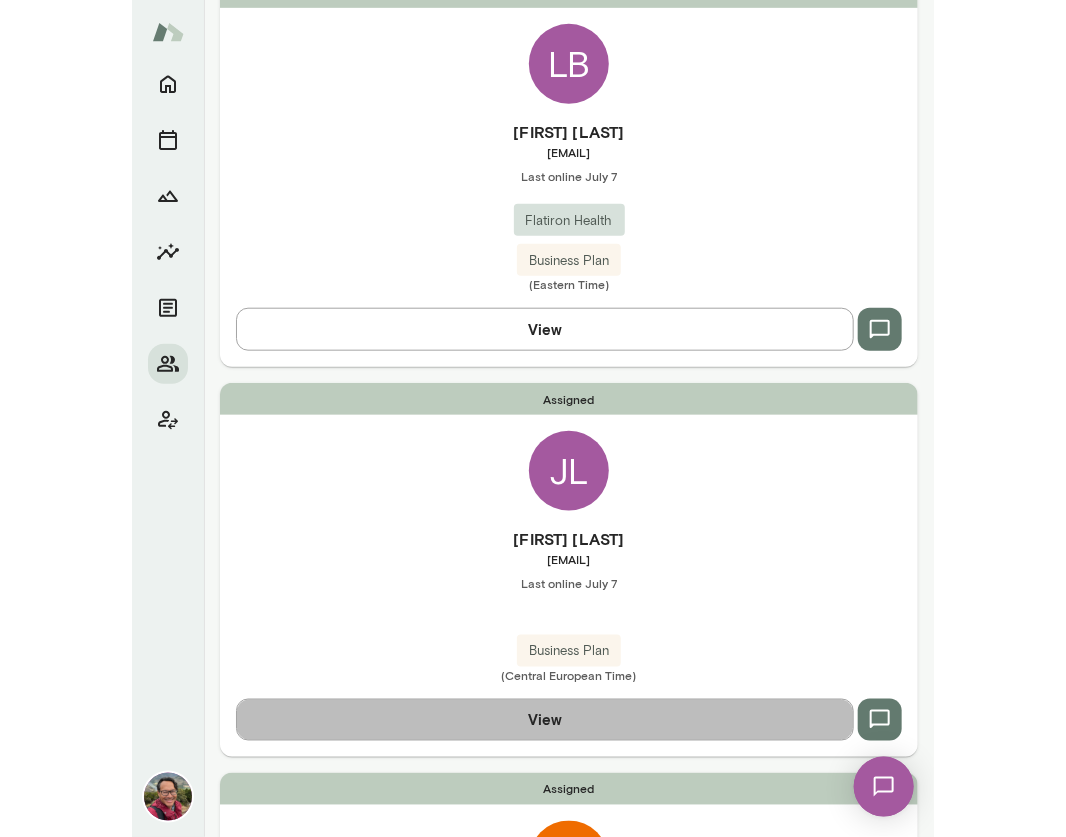 scroll, scrollTop: 0, scrollLeft: 0, axis: both 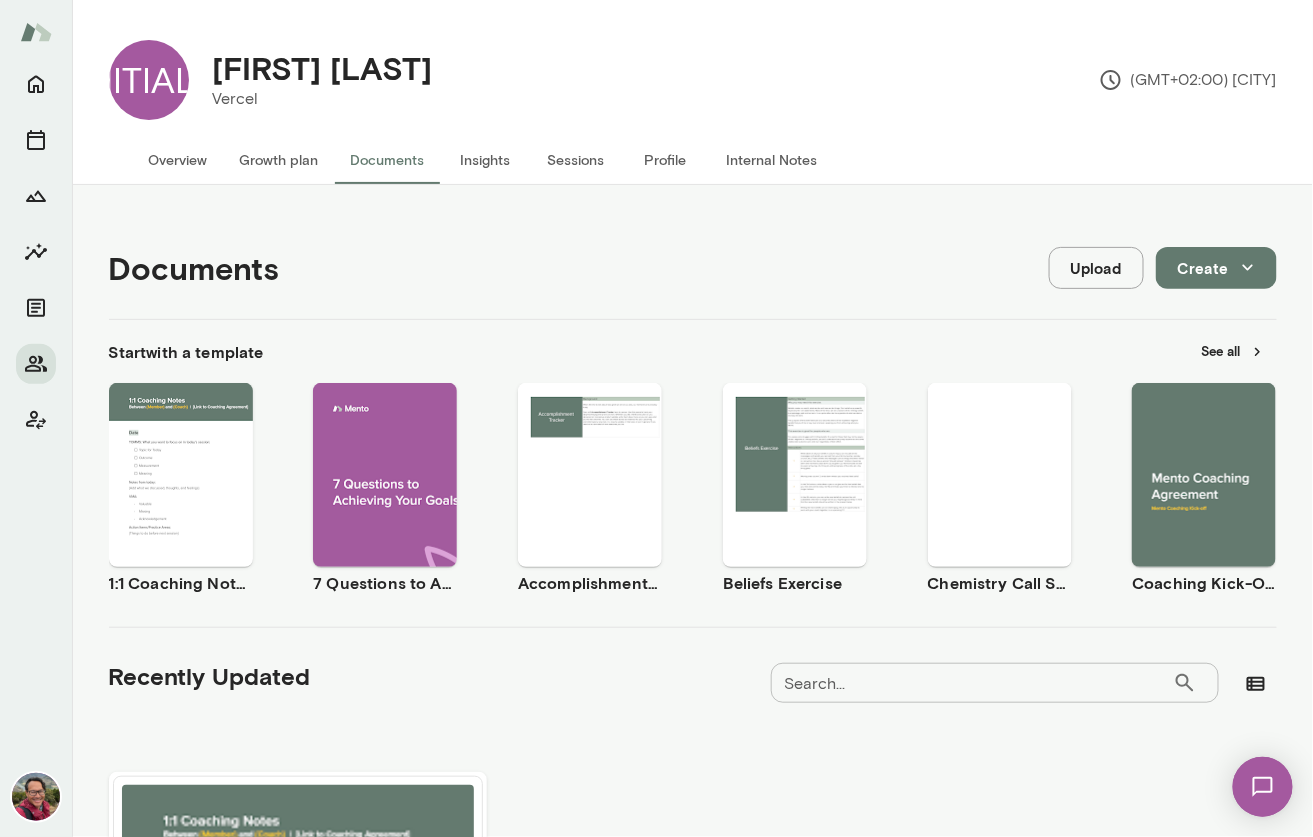 click on "See all" at bounding box center [1233, 351] 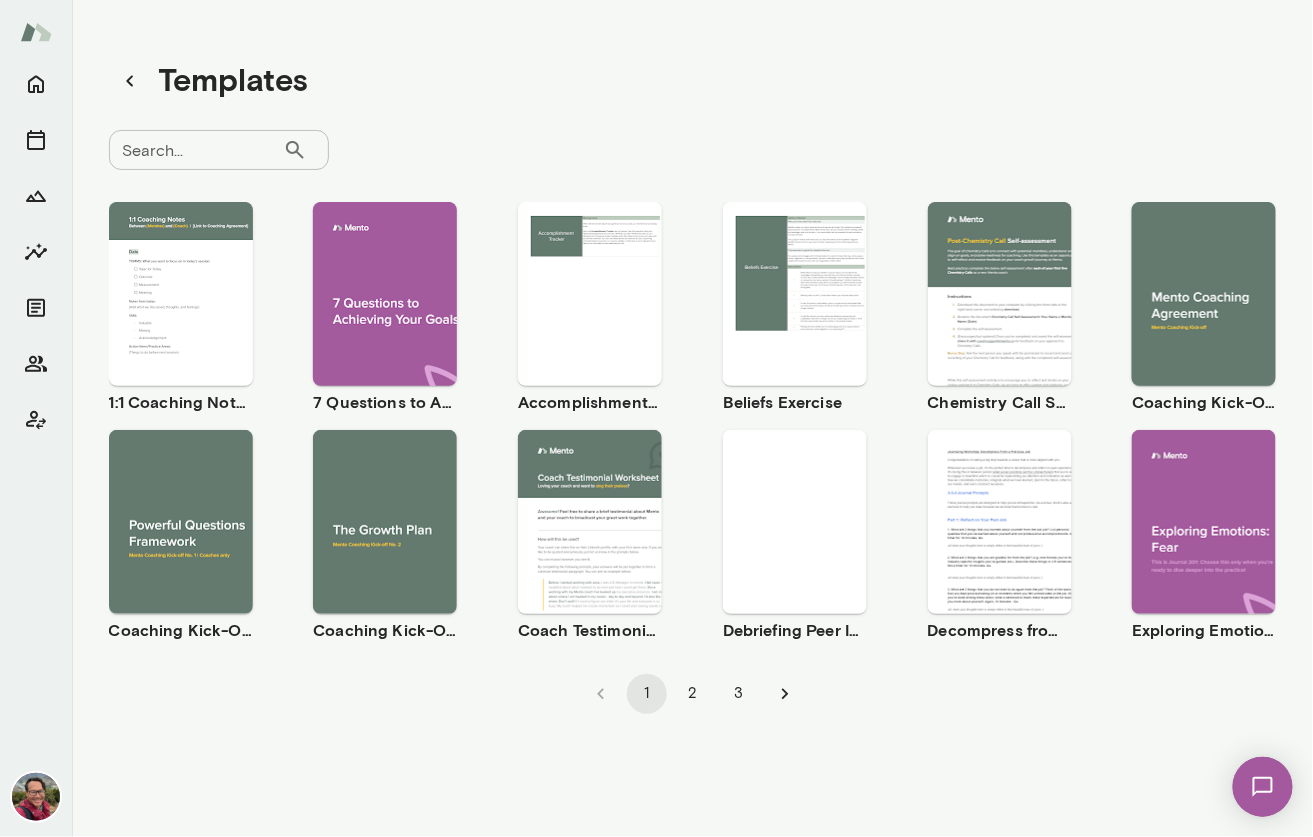 click on "Use template" at bounding box center [192, 505] 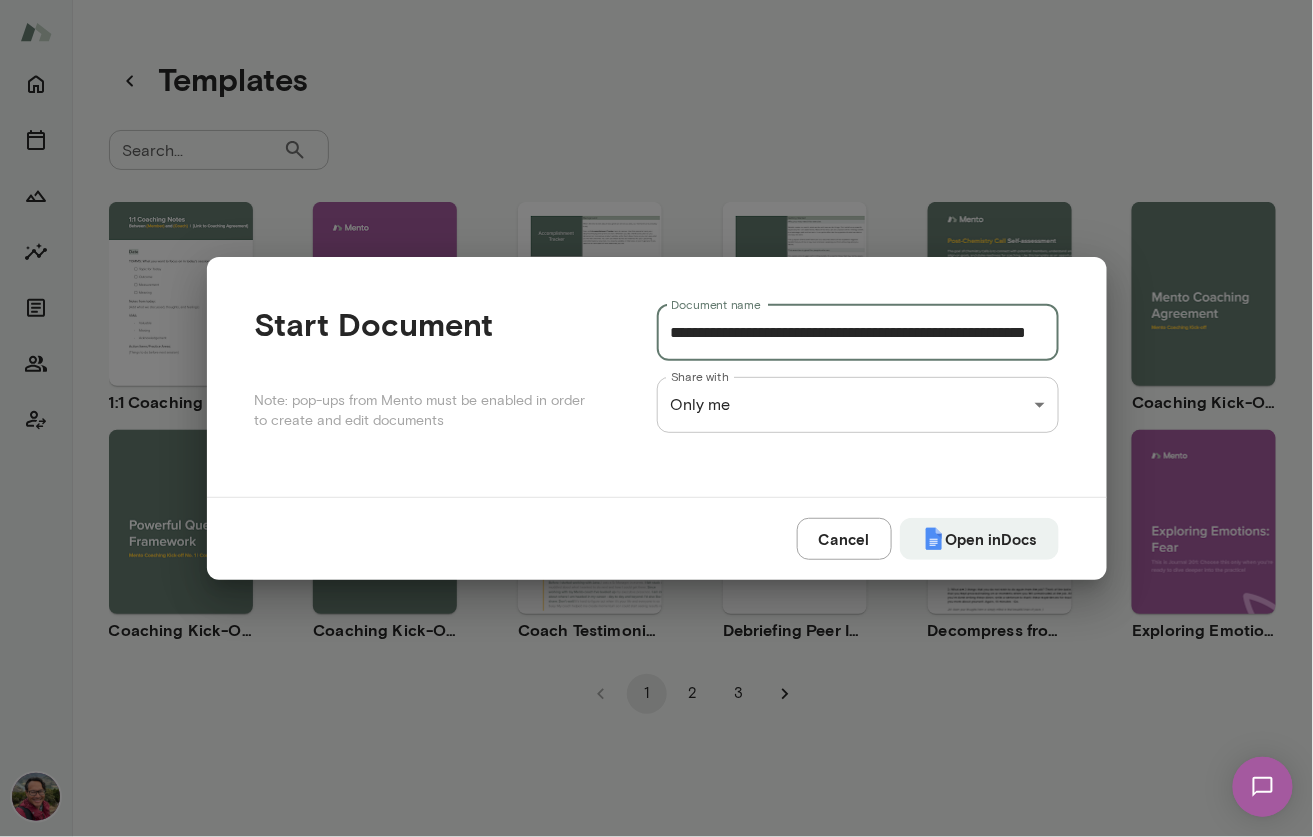 click on "**********" at bounding box center [858, 333] 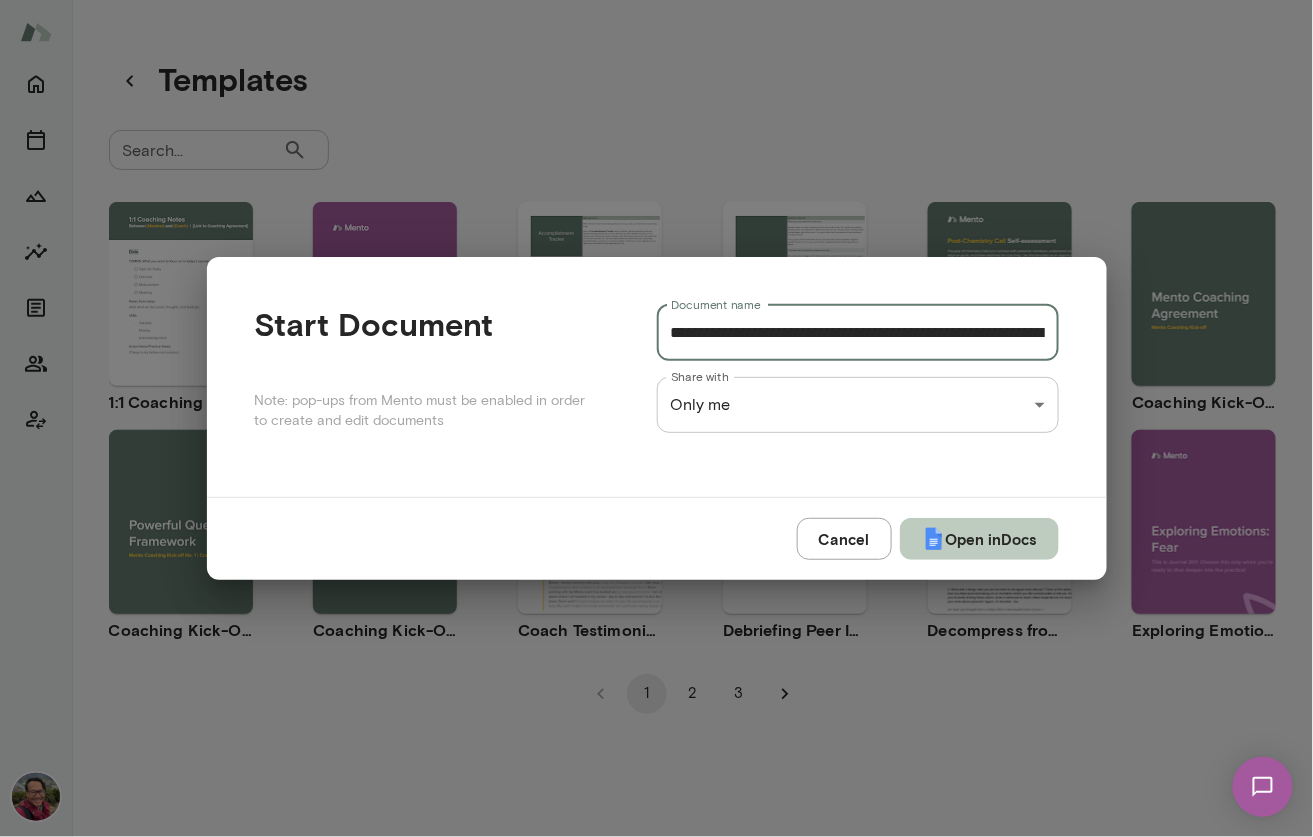 type on "**********" 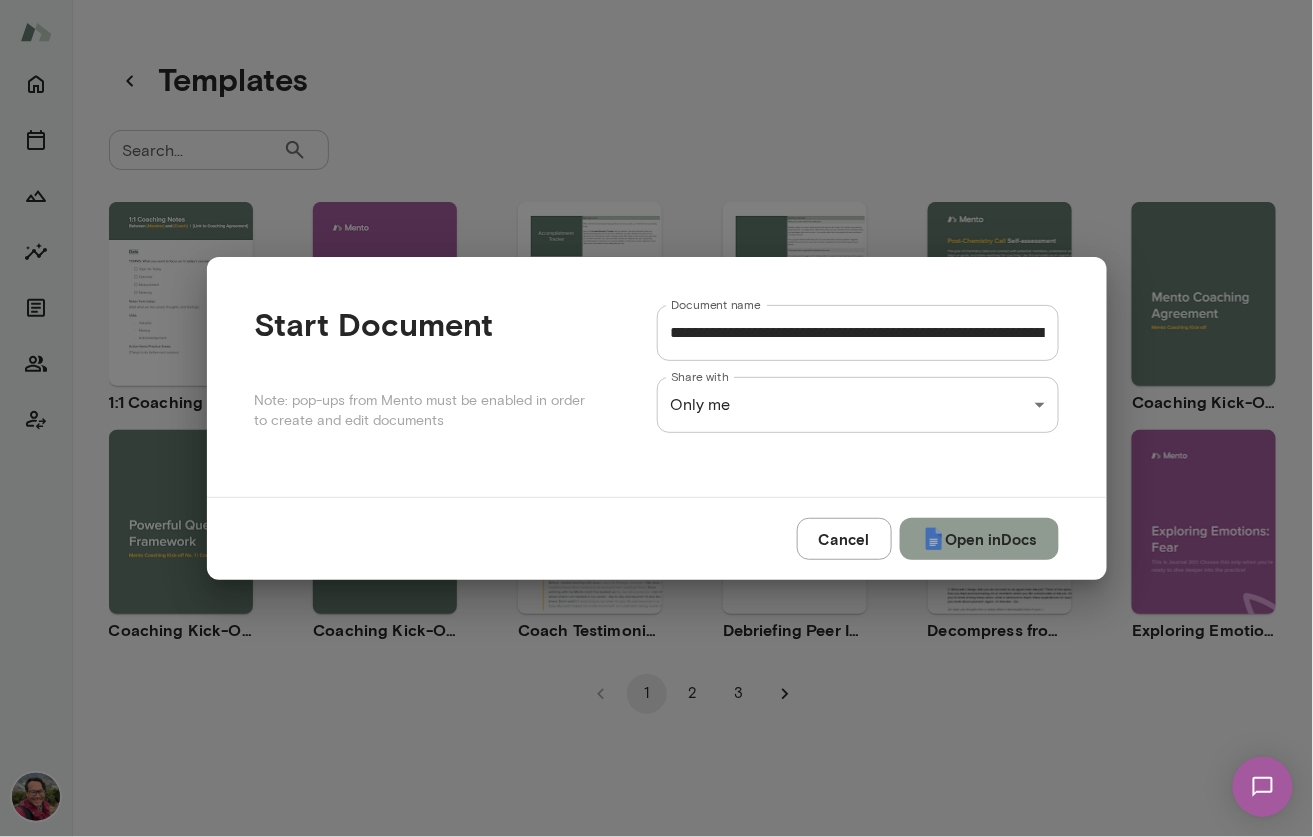 click on "Open in  Docs" at bounding box center [979, 539] 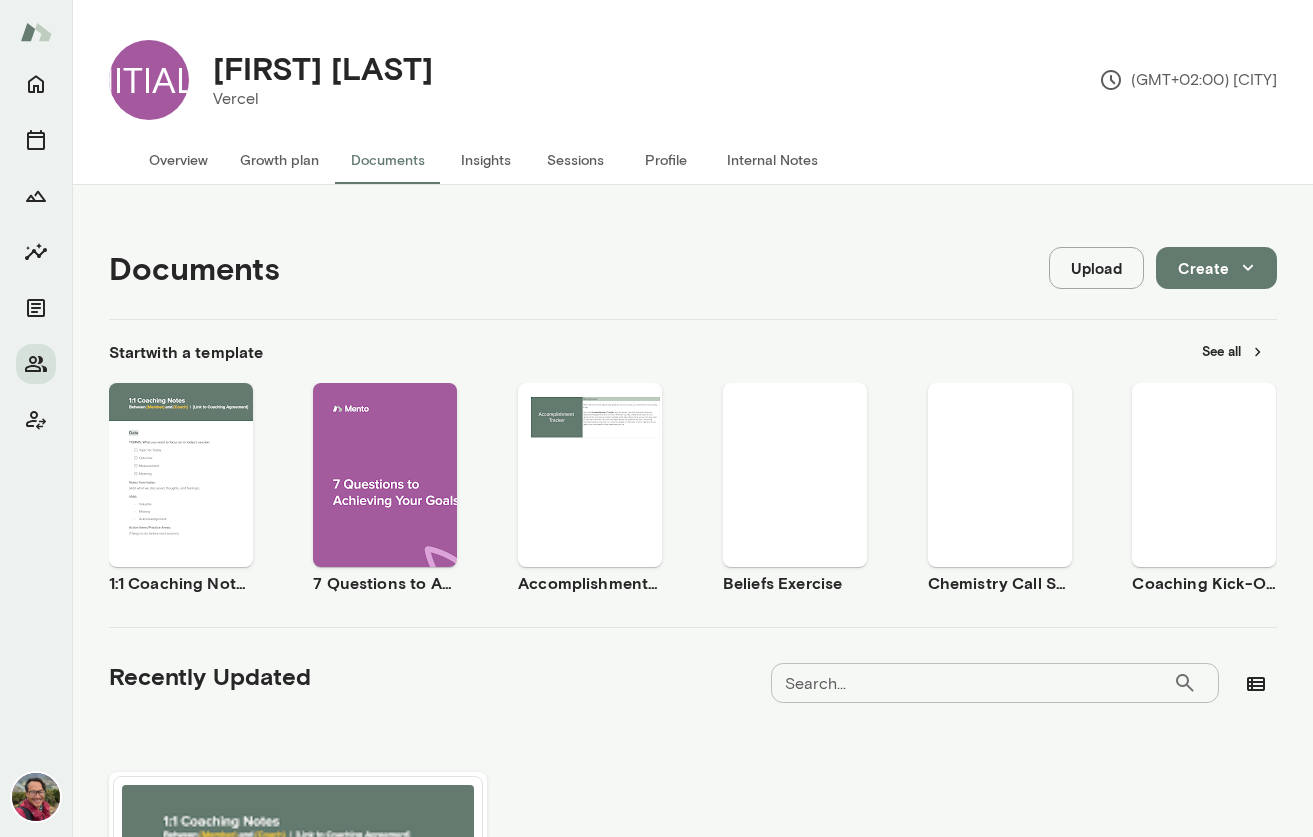 scroll, scrollTop: 0, scrollLeft: 0, axis: both 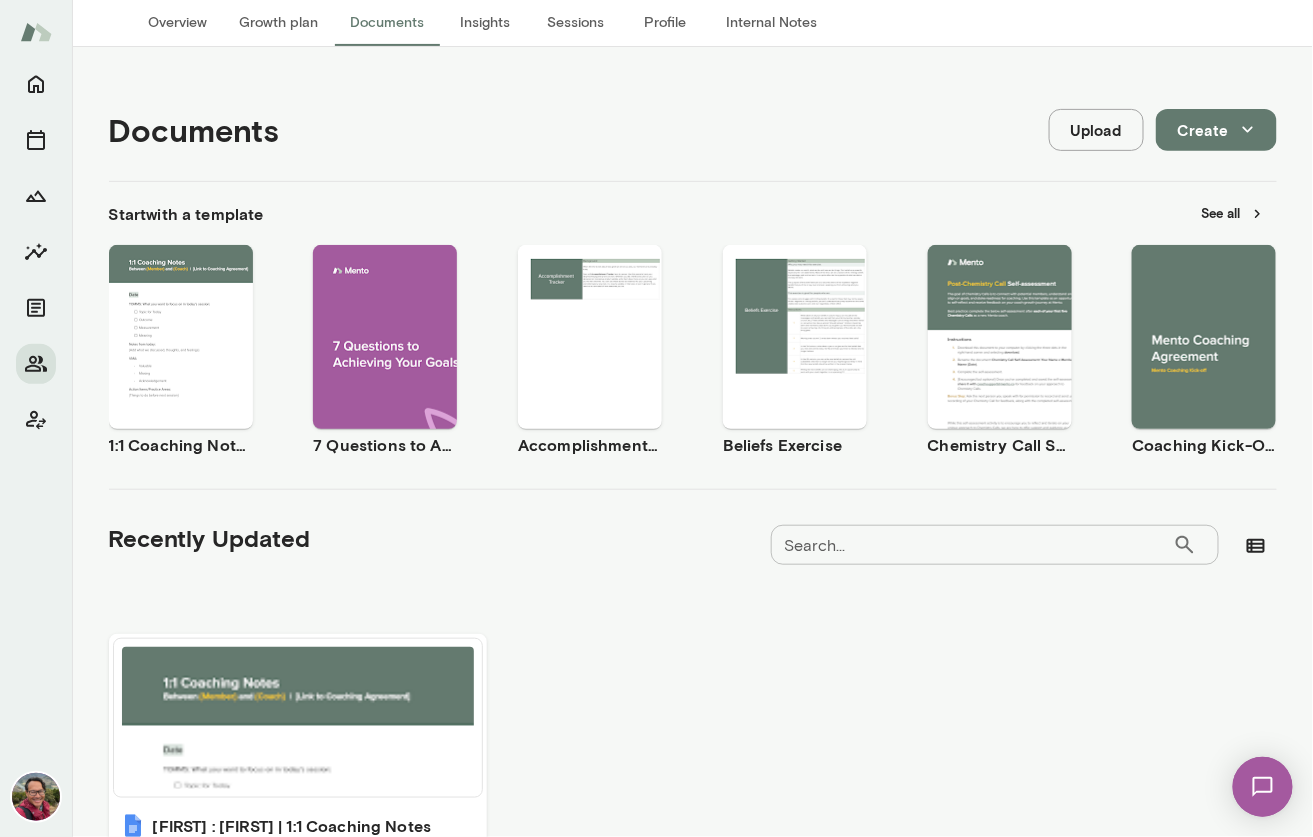 click on "Use template" at bounding box center (1216, 320) 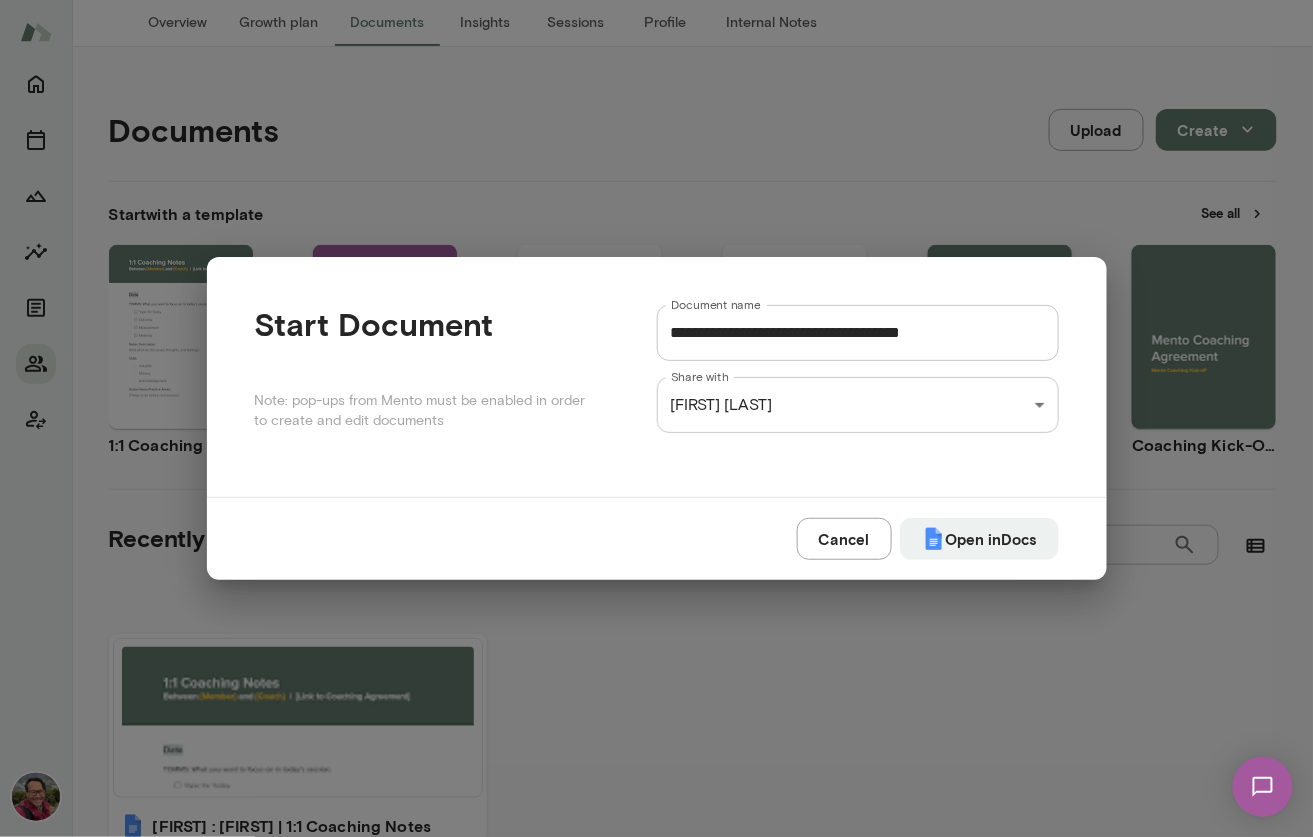 click on "**********" at bounding box center (858, 333) 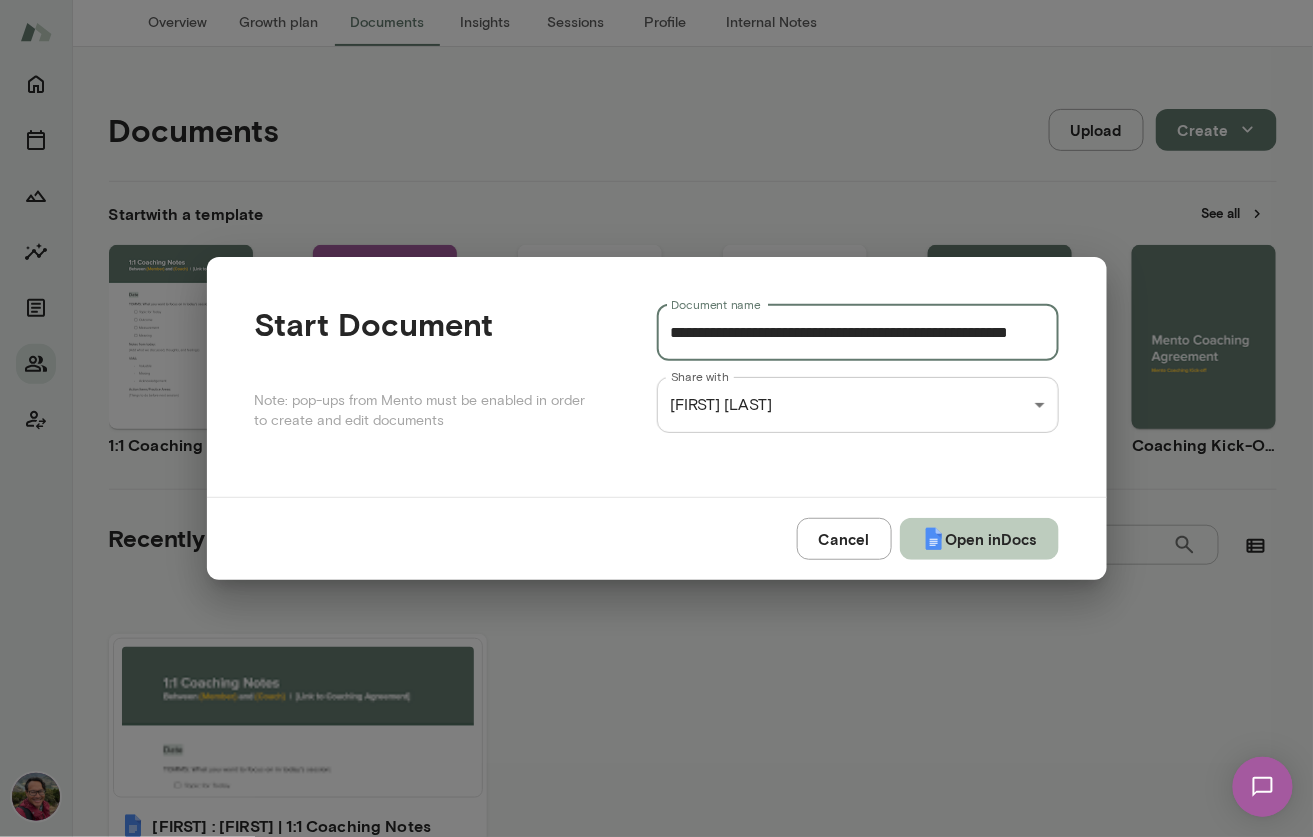 type on "**********" 